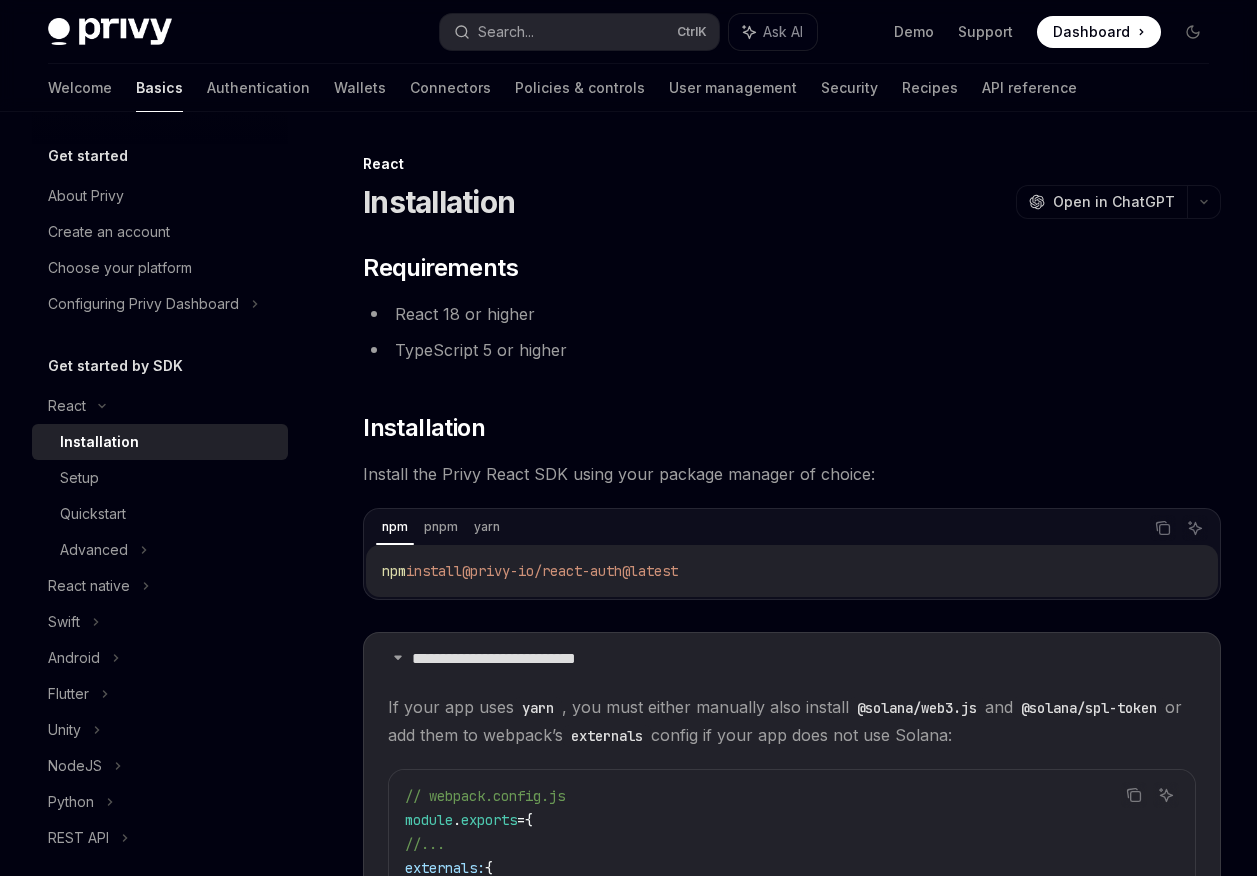 scroll, scrollTop: 7, scrollLeft: 0, axis: vertical 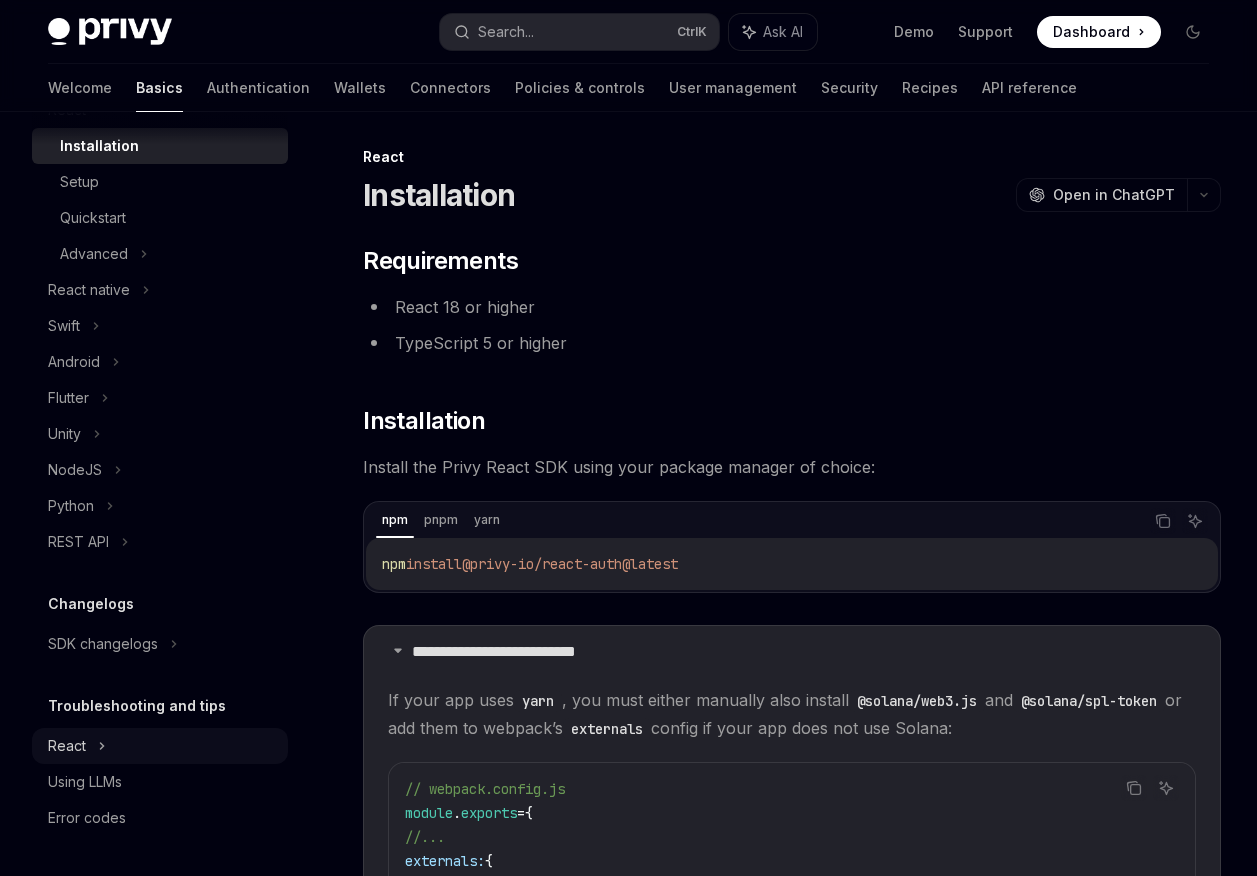 click on "React" at bounding box center (67, 110) 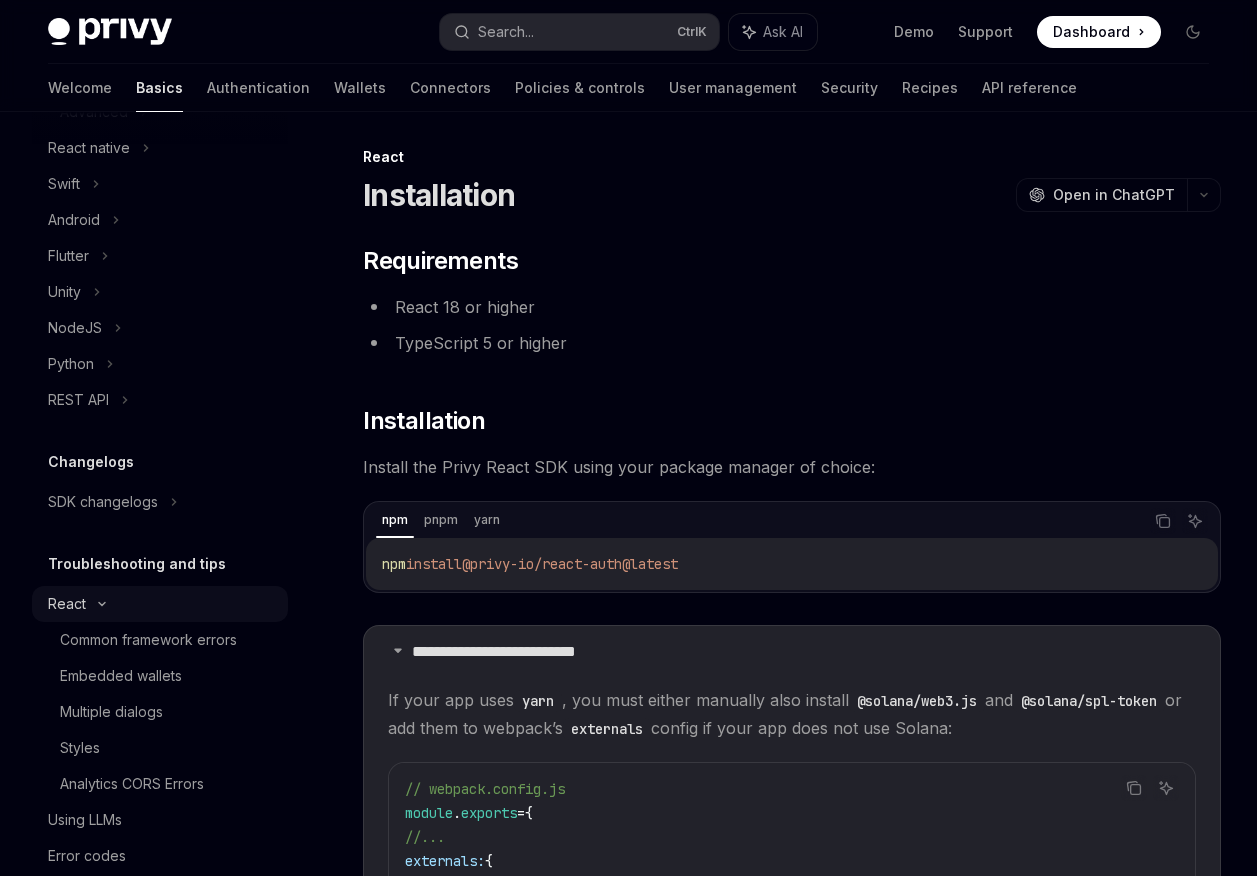 scroll, scrollTop: 476, scrollLeft: 0, axis: vertical 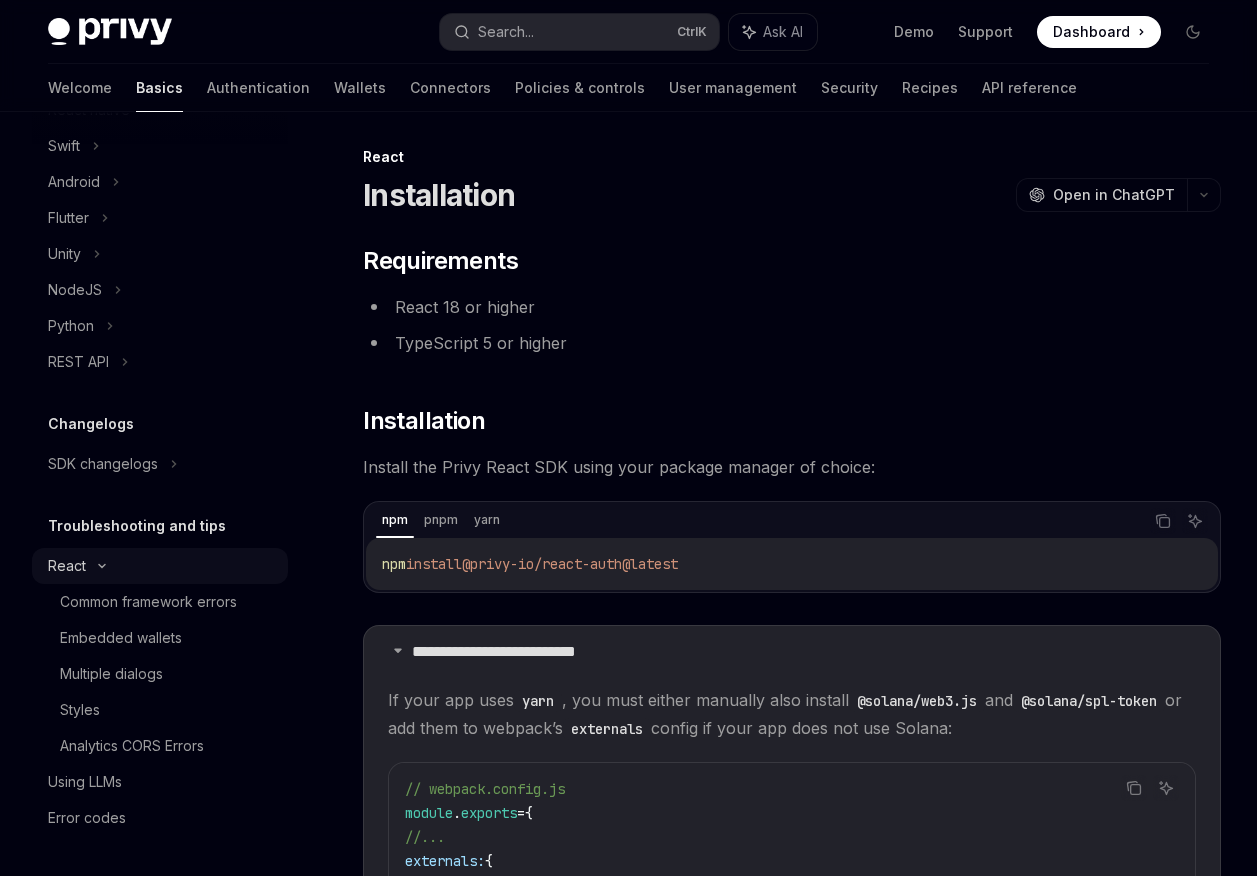 click on "React" at bounding box center [67, -70] 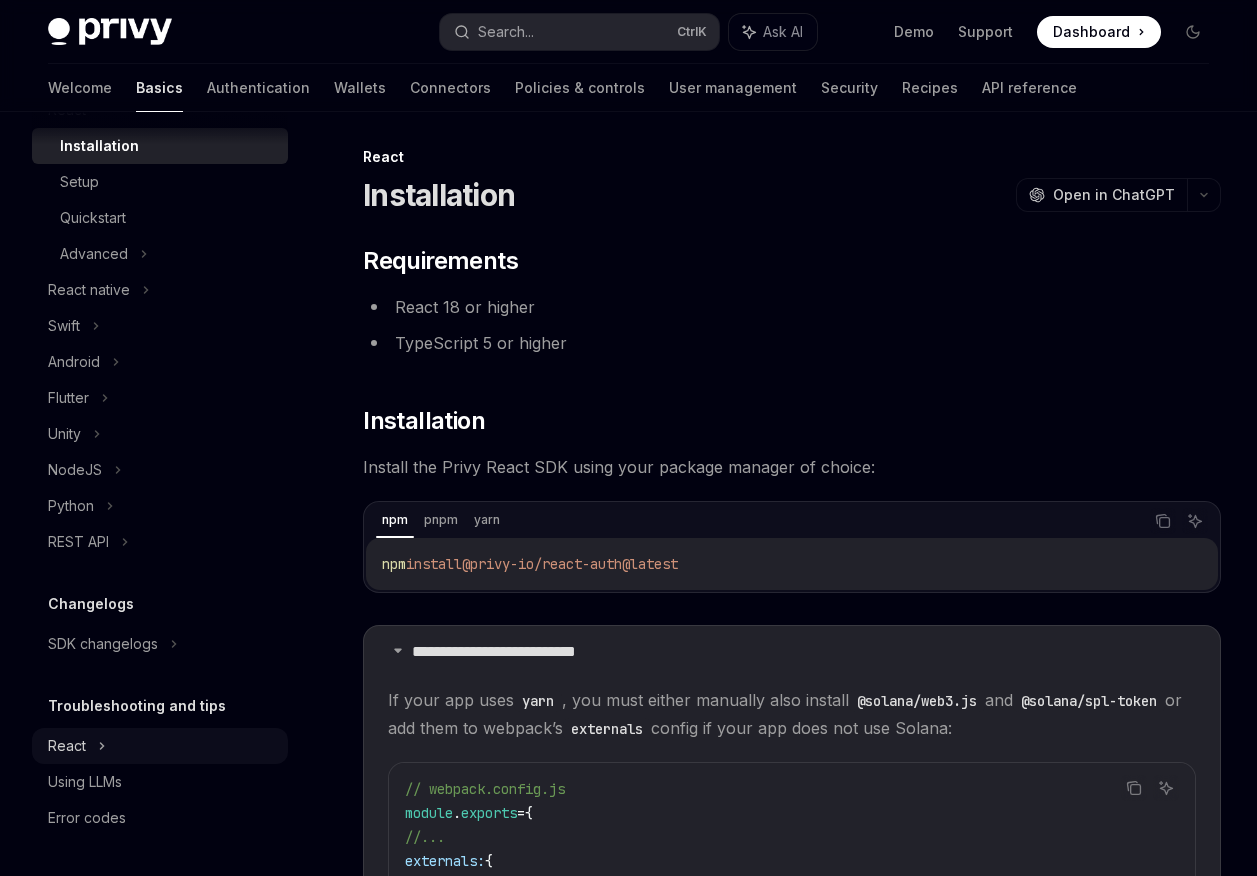 scroll, scrollTop: 296, scrollLeft: 0, axis: vertical 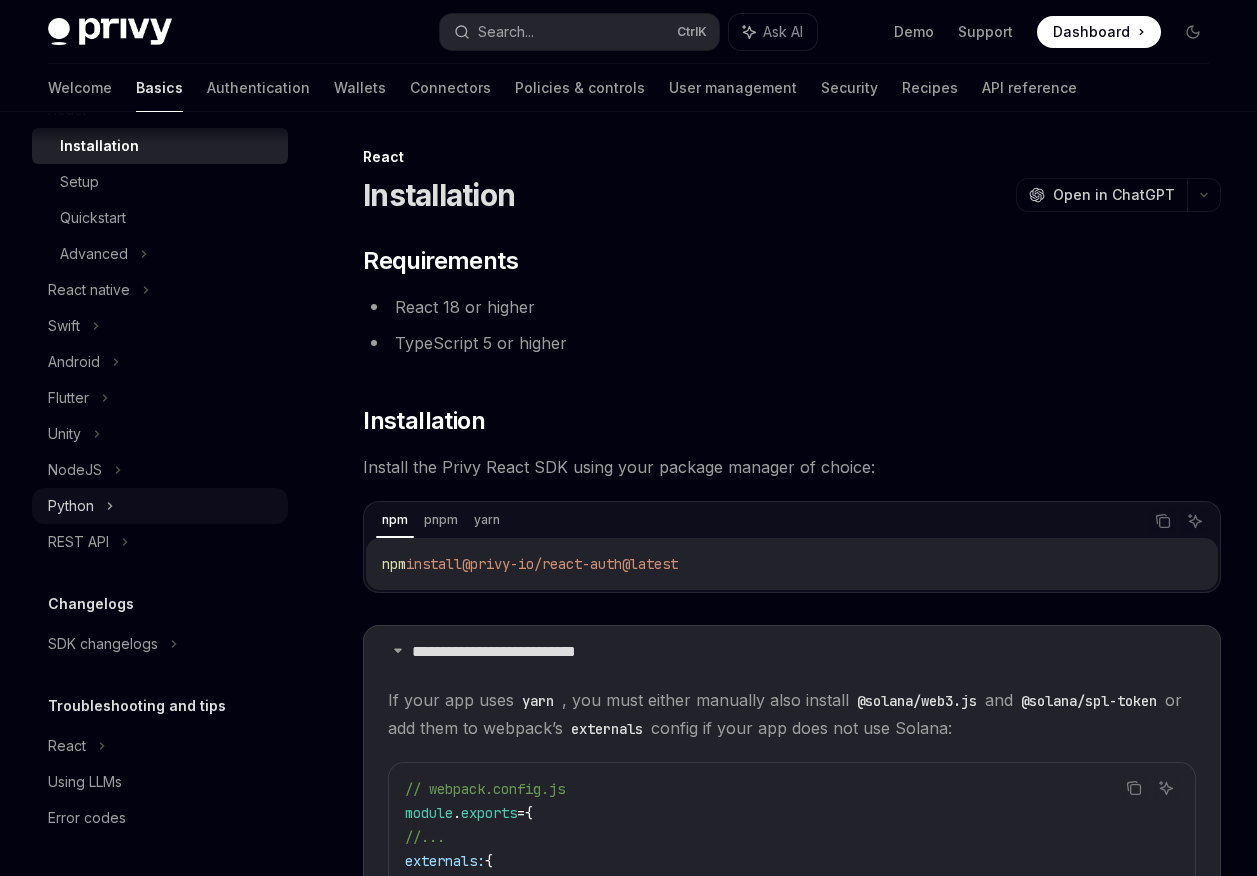 type on "*" 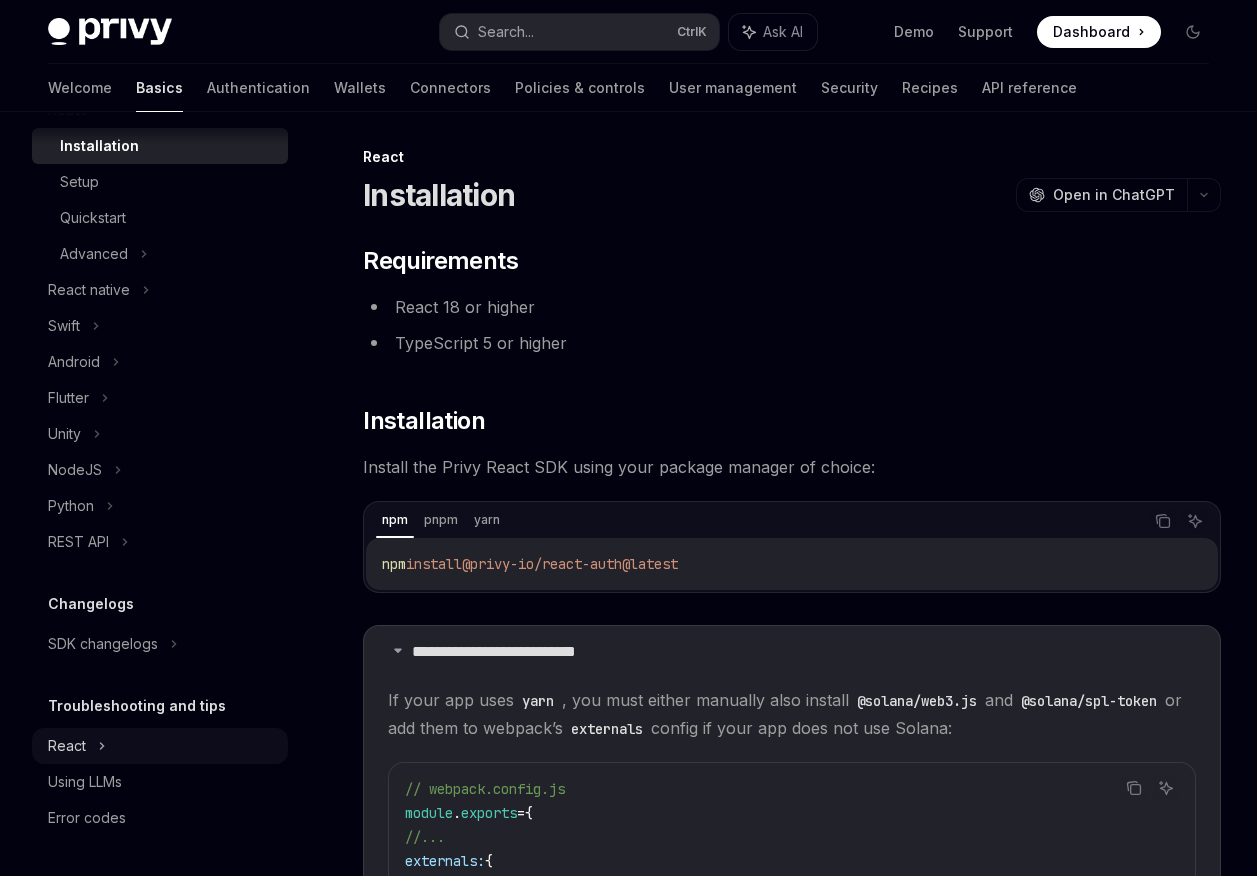 click 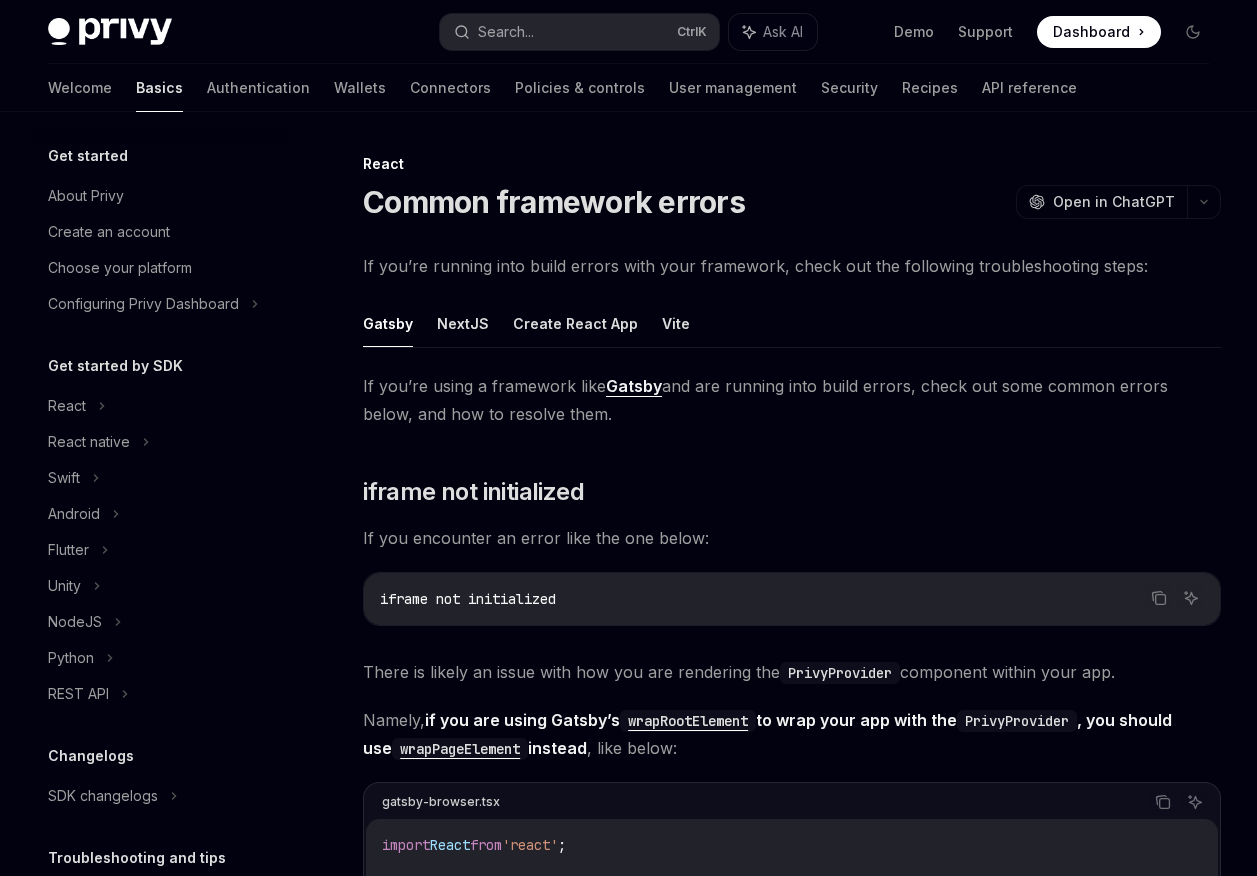 scroll, scrollTop: 0, scrollLeft: 0, axis: both 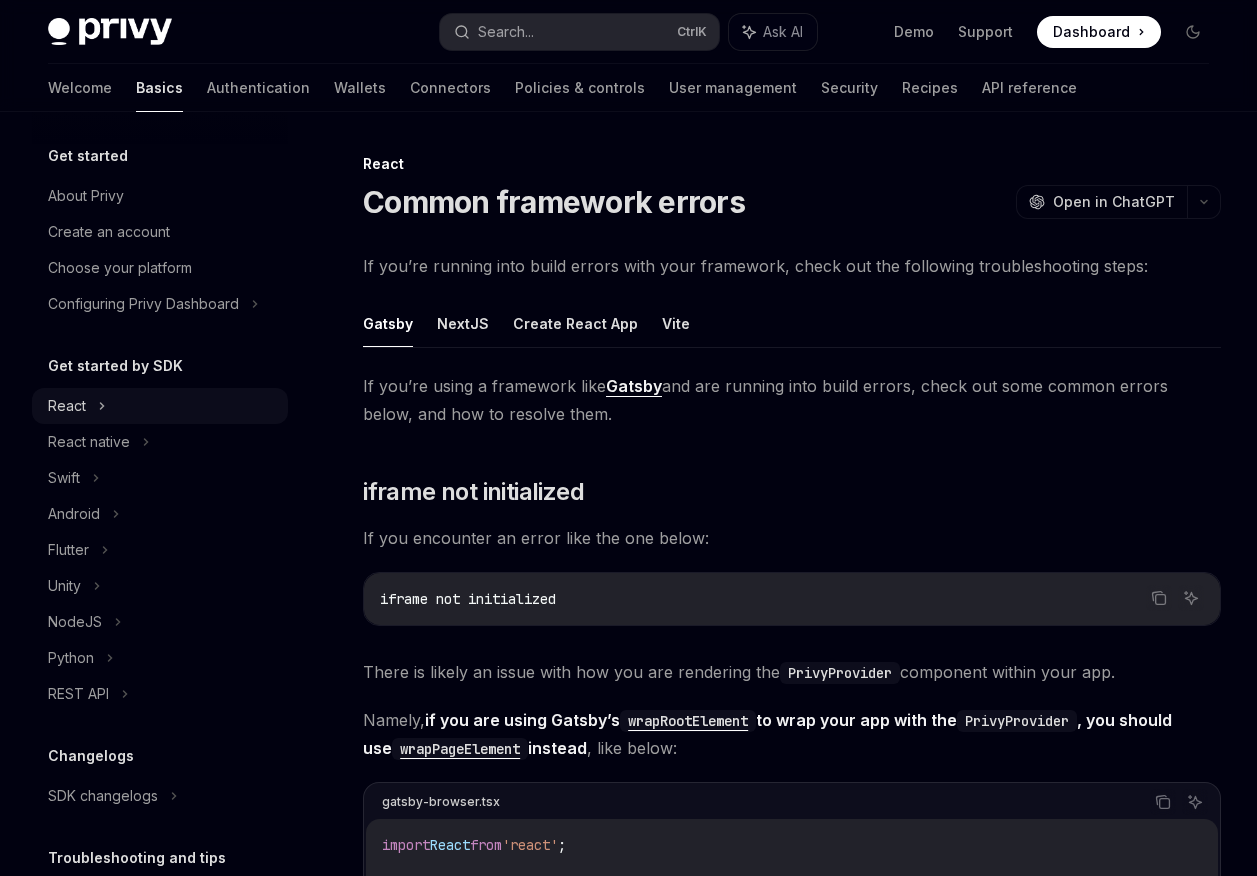 click on "React" at bounding box center [67, 406] 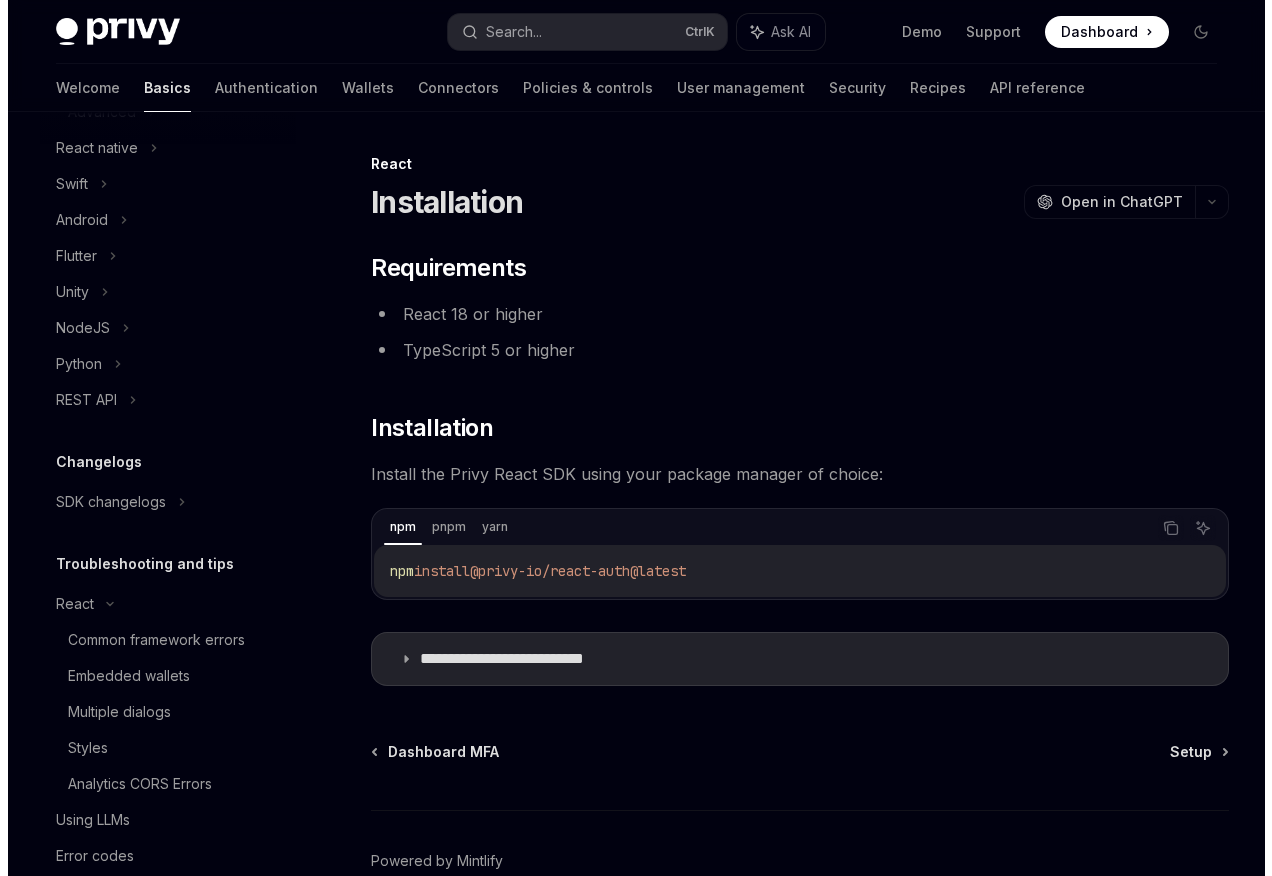 scroll, scrollTop: 476, scrollLeft: 0, axis: vertical 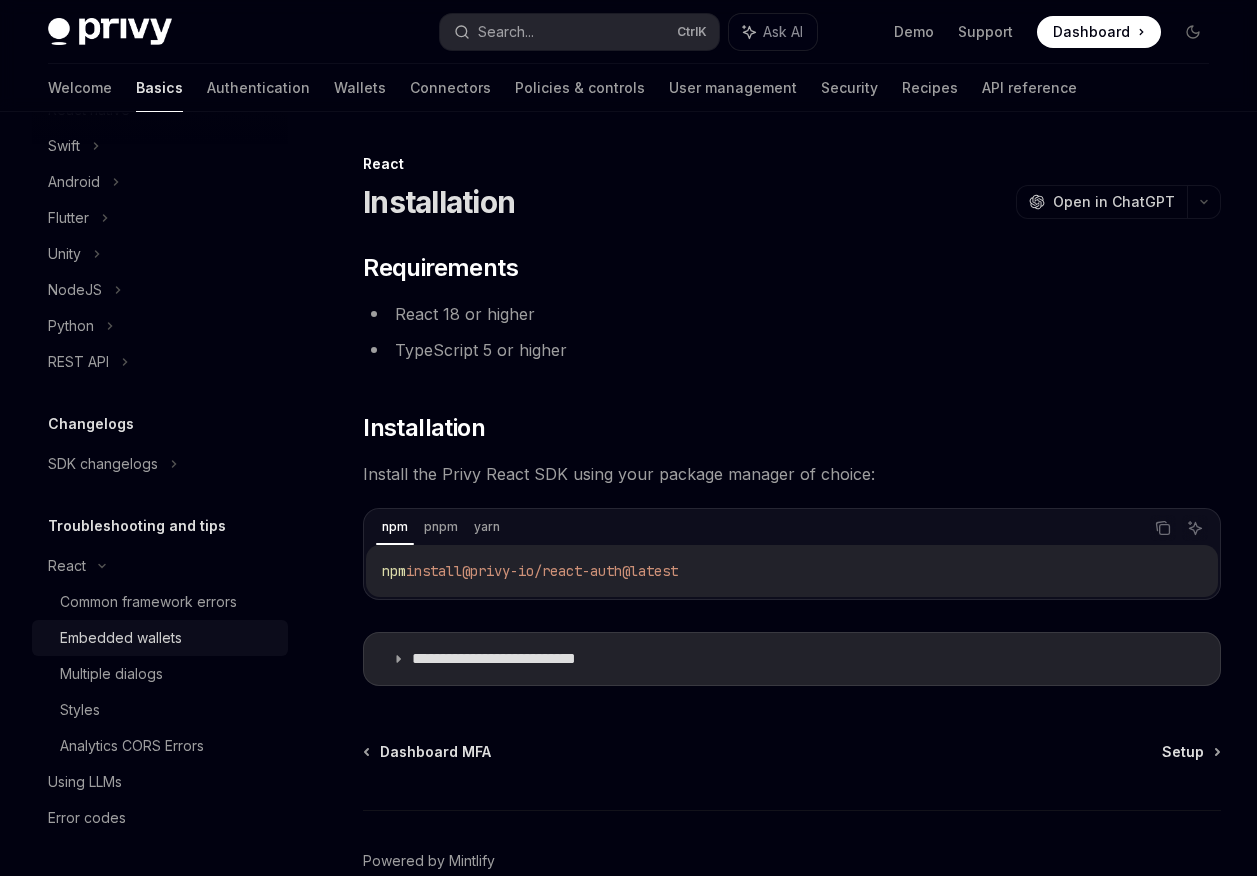 click on "Embedded wallets" at bounding box center (121, 638) 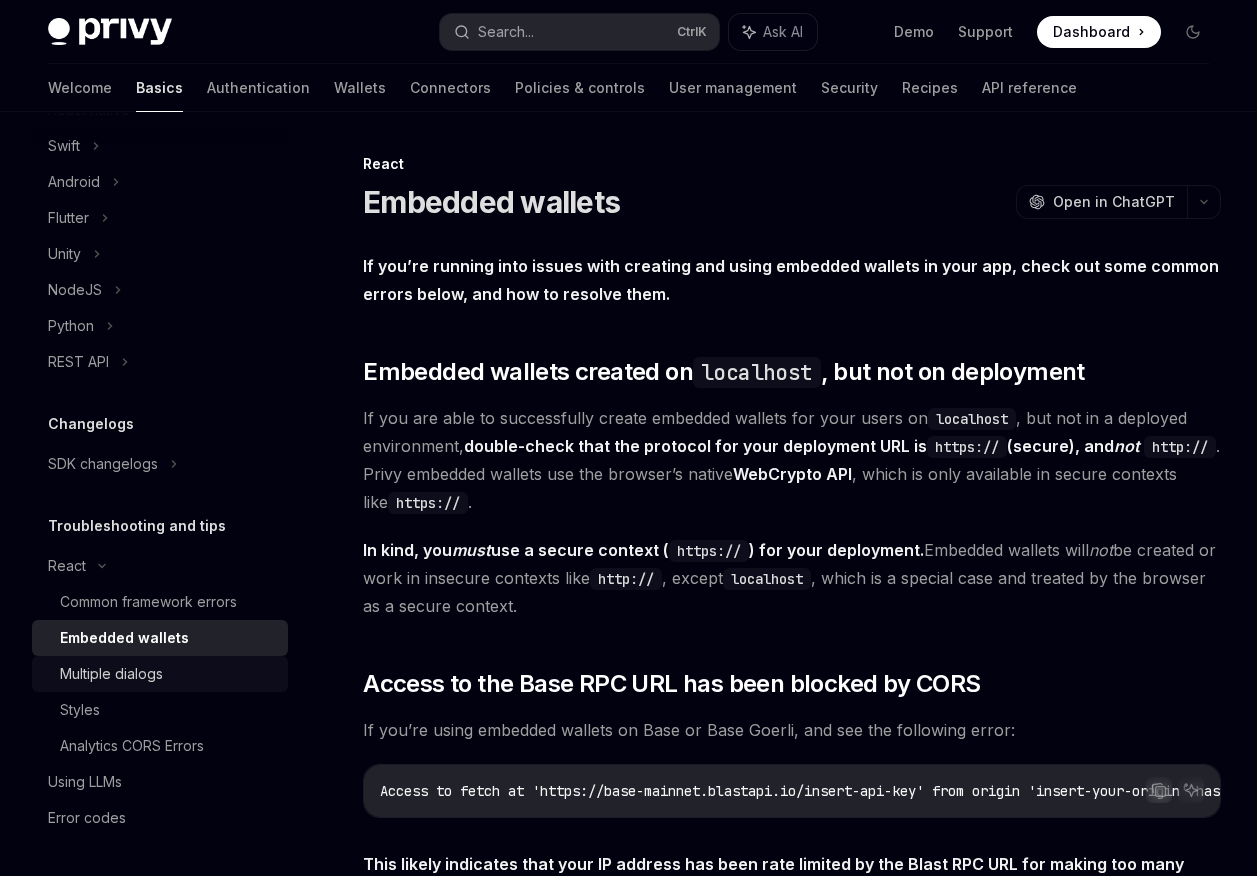 click on "Multiple dialogs" at bounding box center [111, 674] 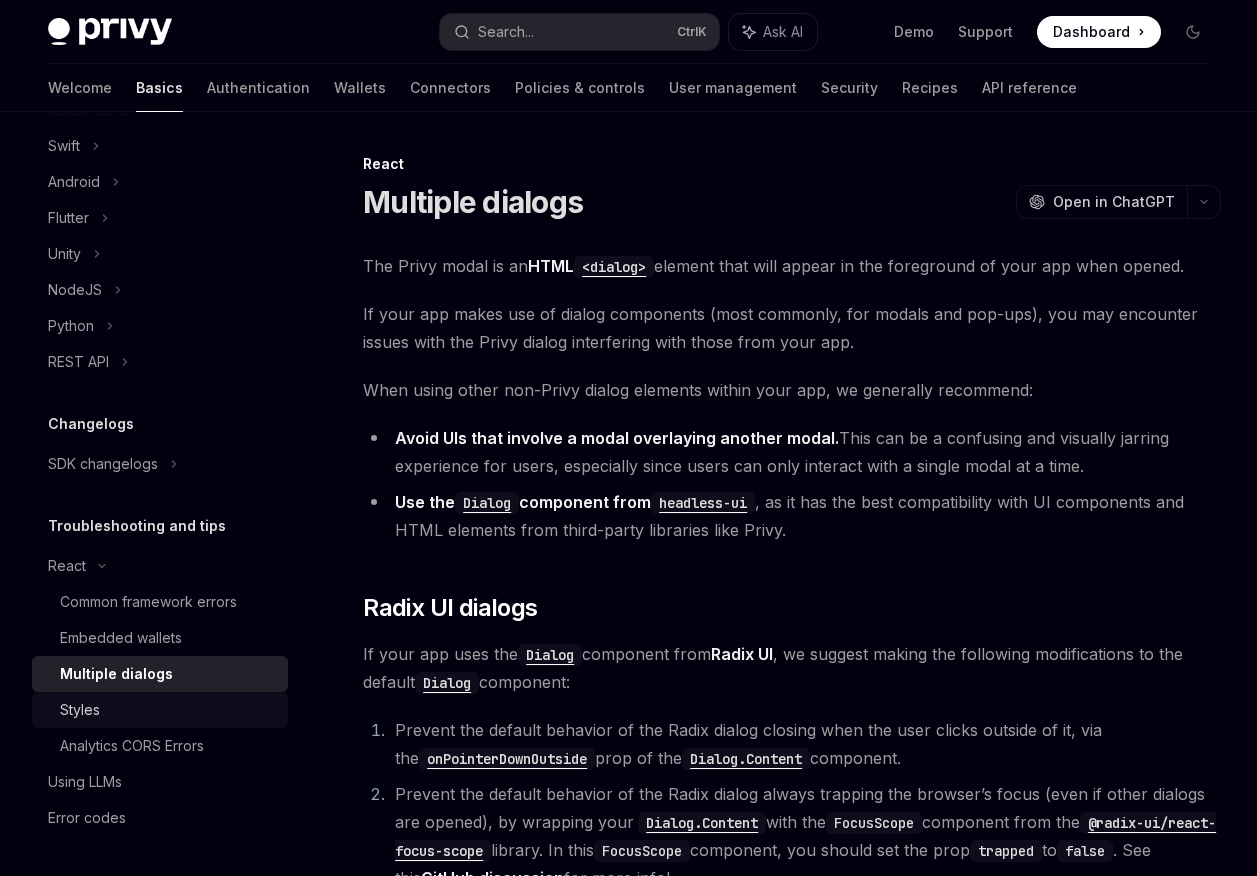 drag, startPoint x: 377, startPoint y: 1, endPoint x: 87, endPoint y: 710, distance: 766.0163 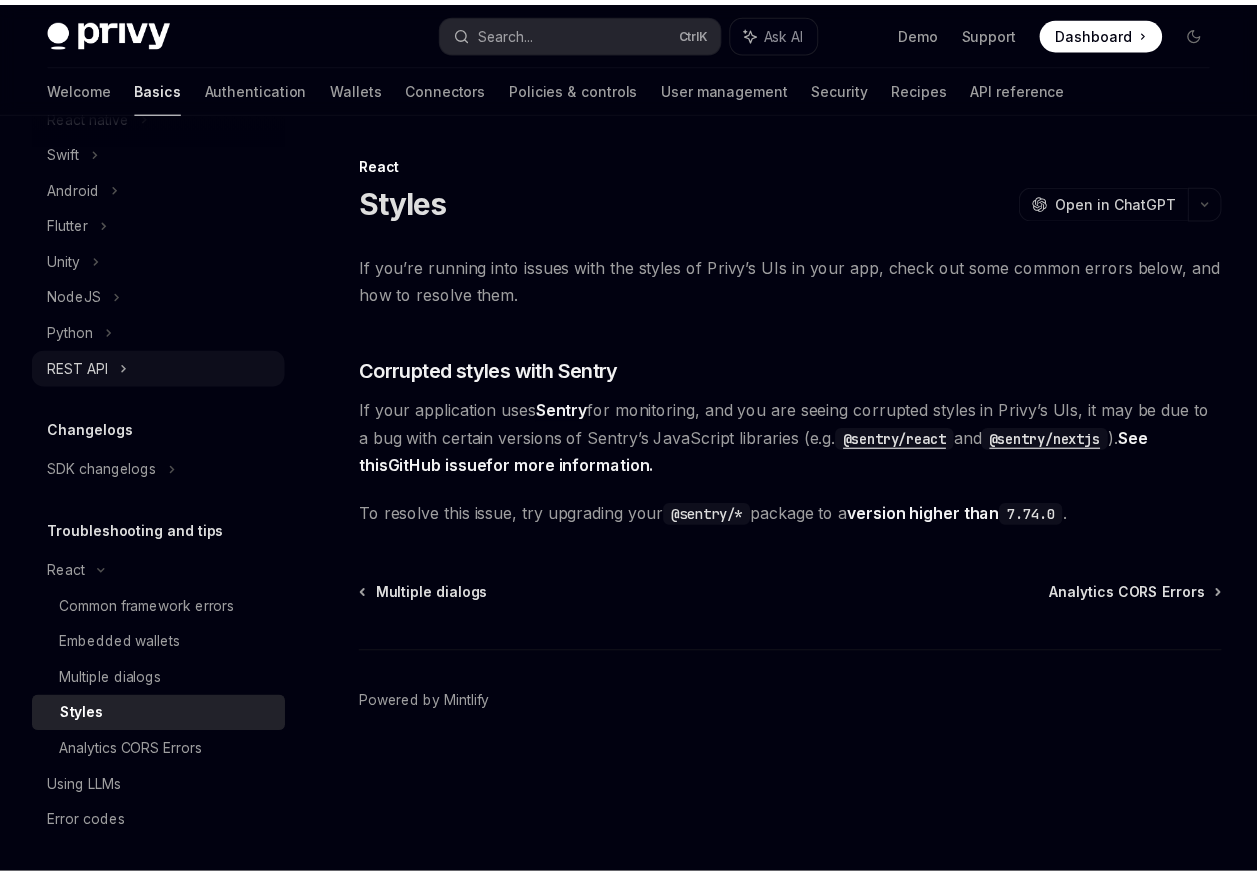 scroll, scrollTop: 476, scrollLeft: 0, axis: vertical 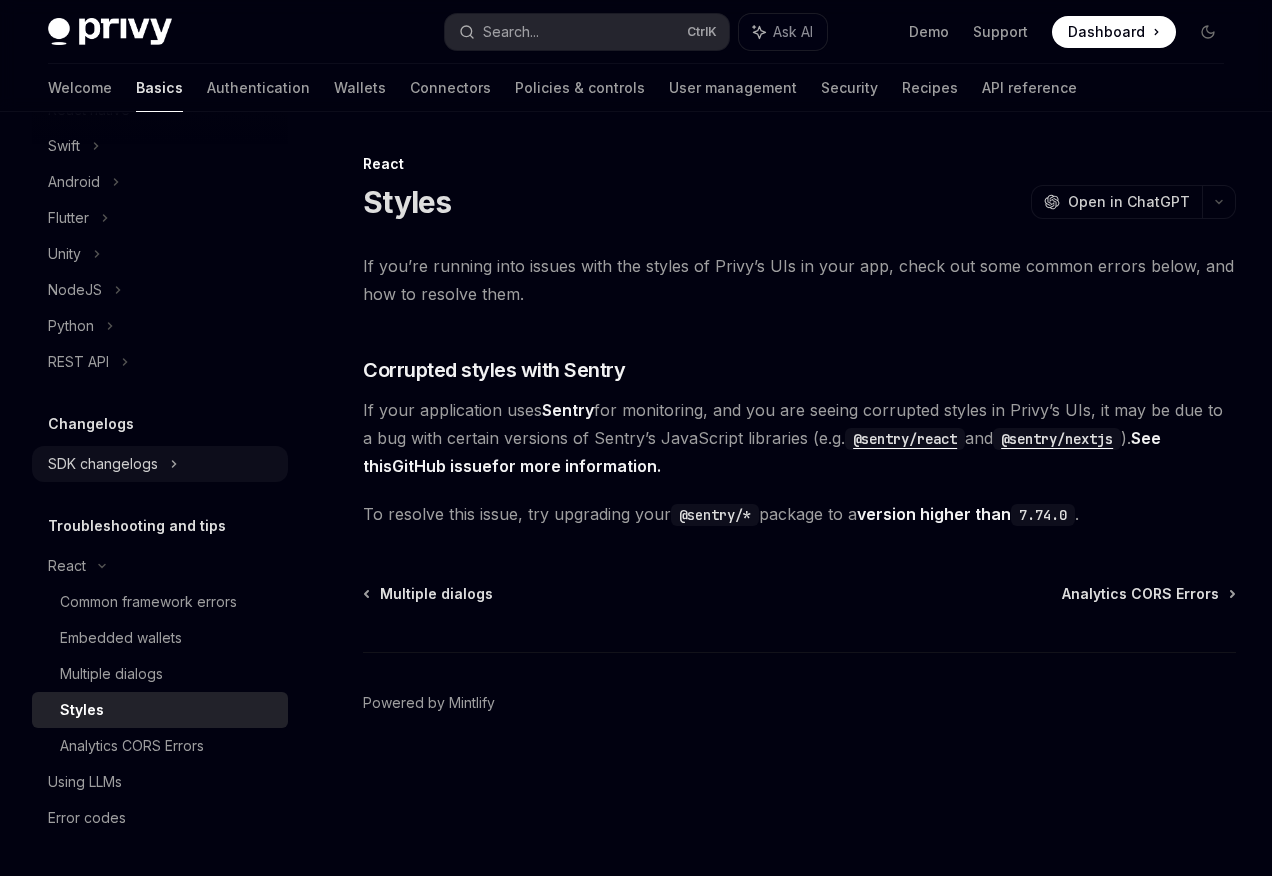 click on "SDK changelogs" at bounding box center [67, -70] 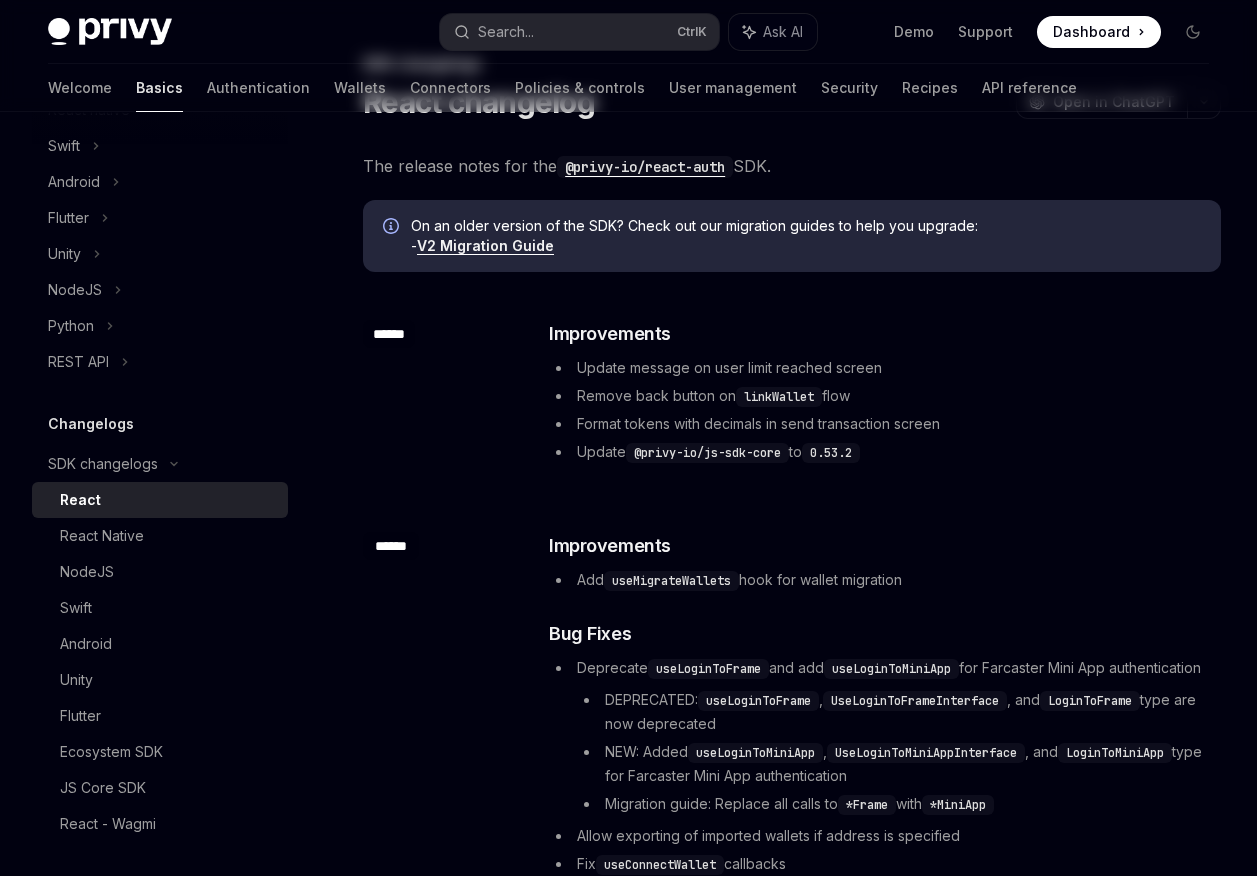 scroll, scrollTop: 0, scrollLeft: 0, axis: both 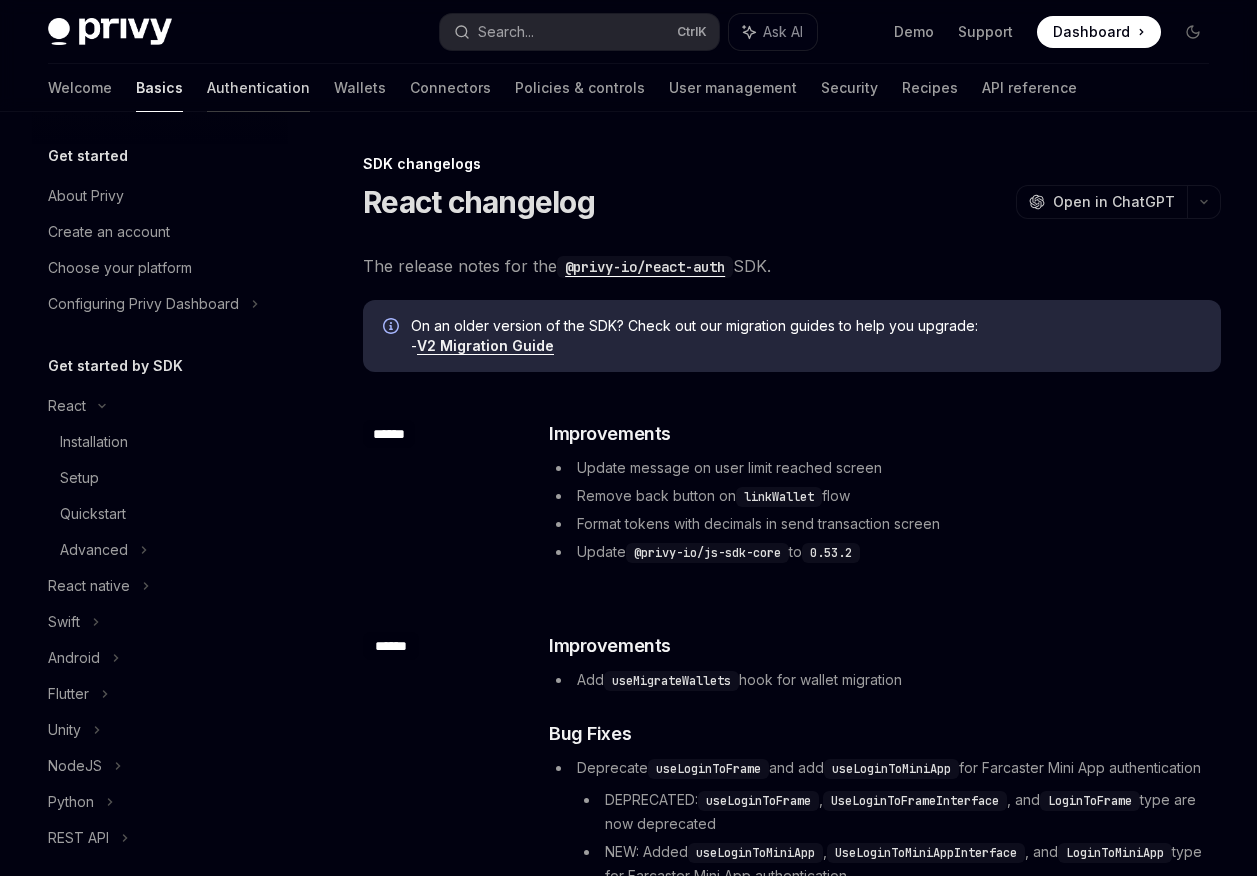 click on "Authentication" at bounding box center [258, 88] 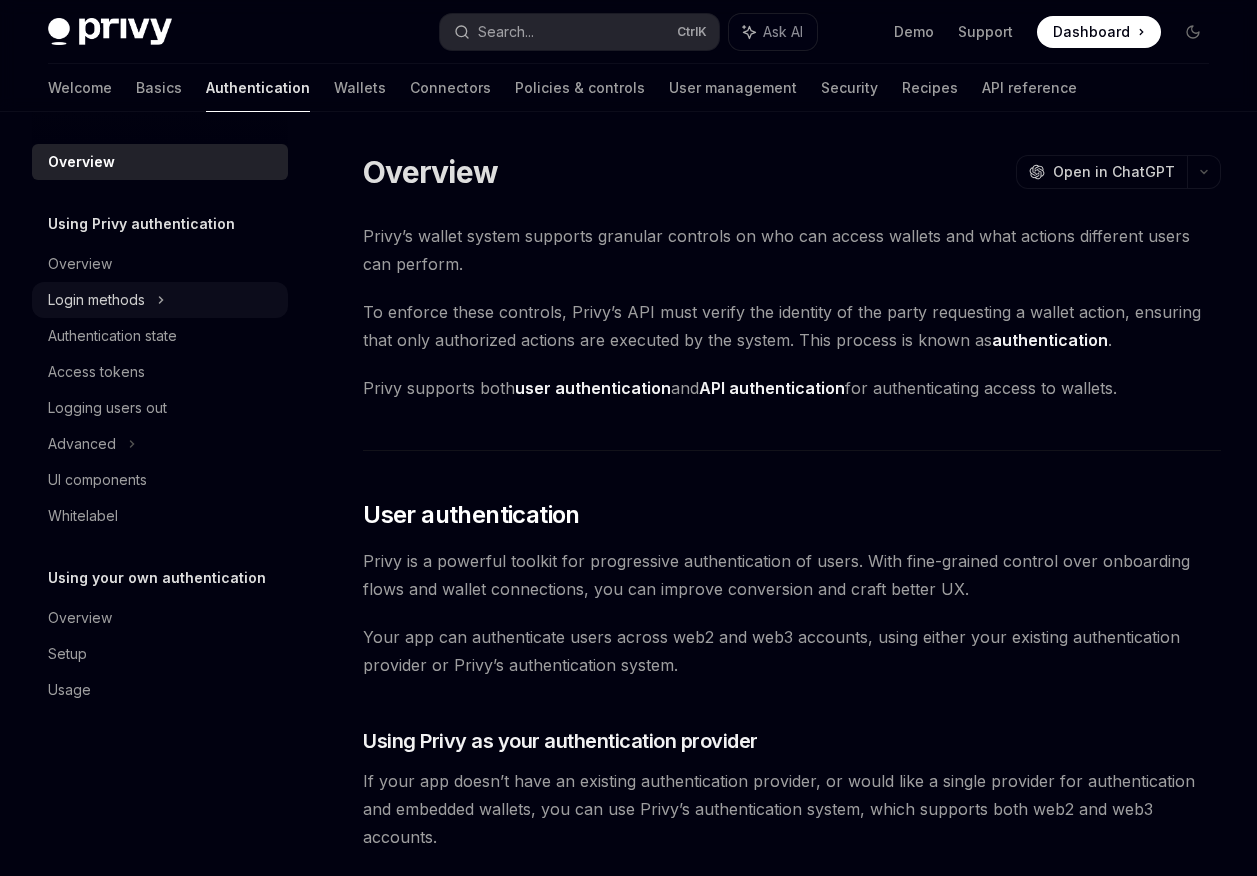 click on "Login methods" at bounding box center (96, 300) 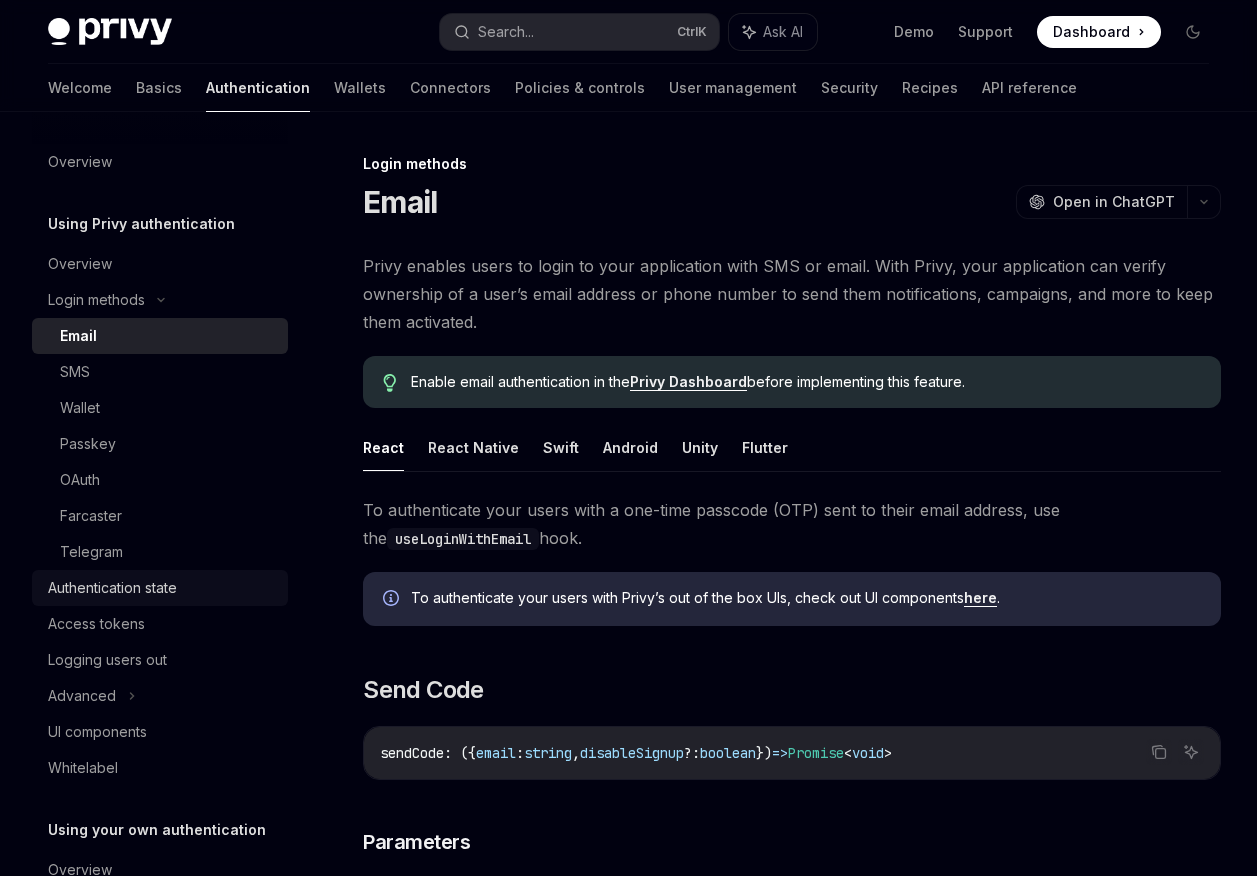 click on "Authentication state" at bounding box center (112, 588) 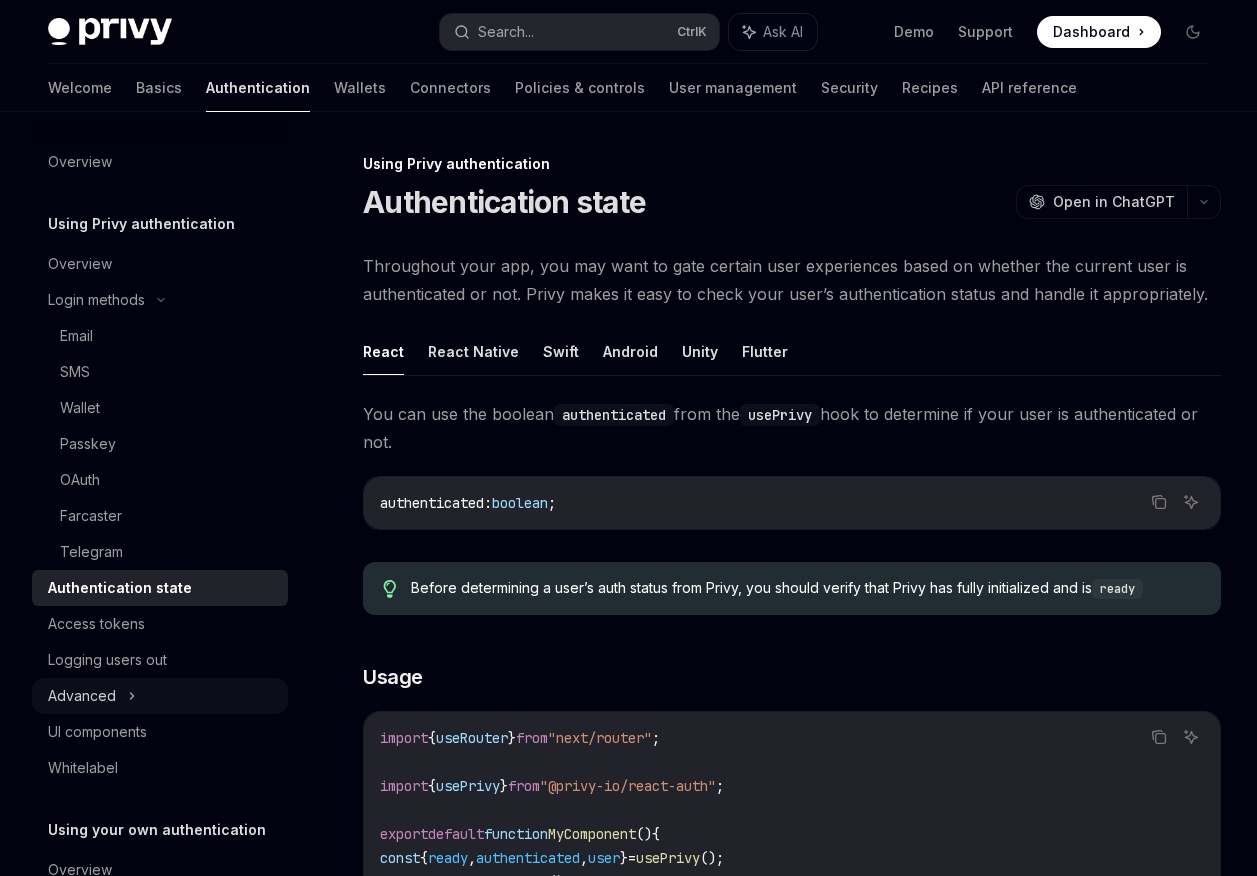 click on "Advanced" at bounding box center (82, 696) 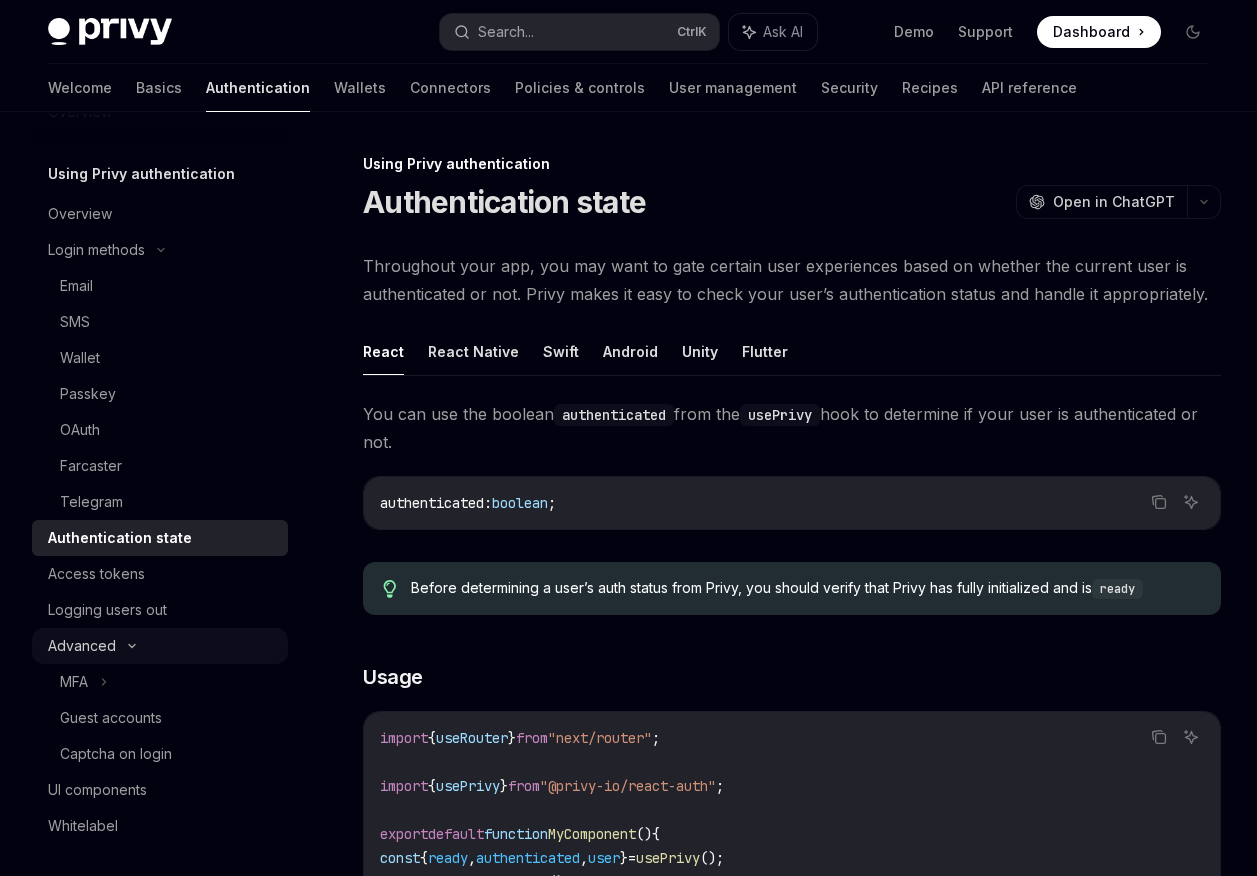 scroll, scrollTop: 100, scrollLeft: 0, axis: vertical 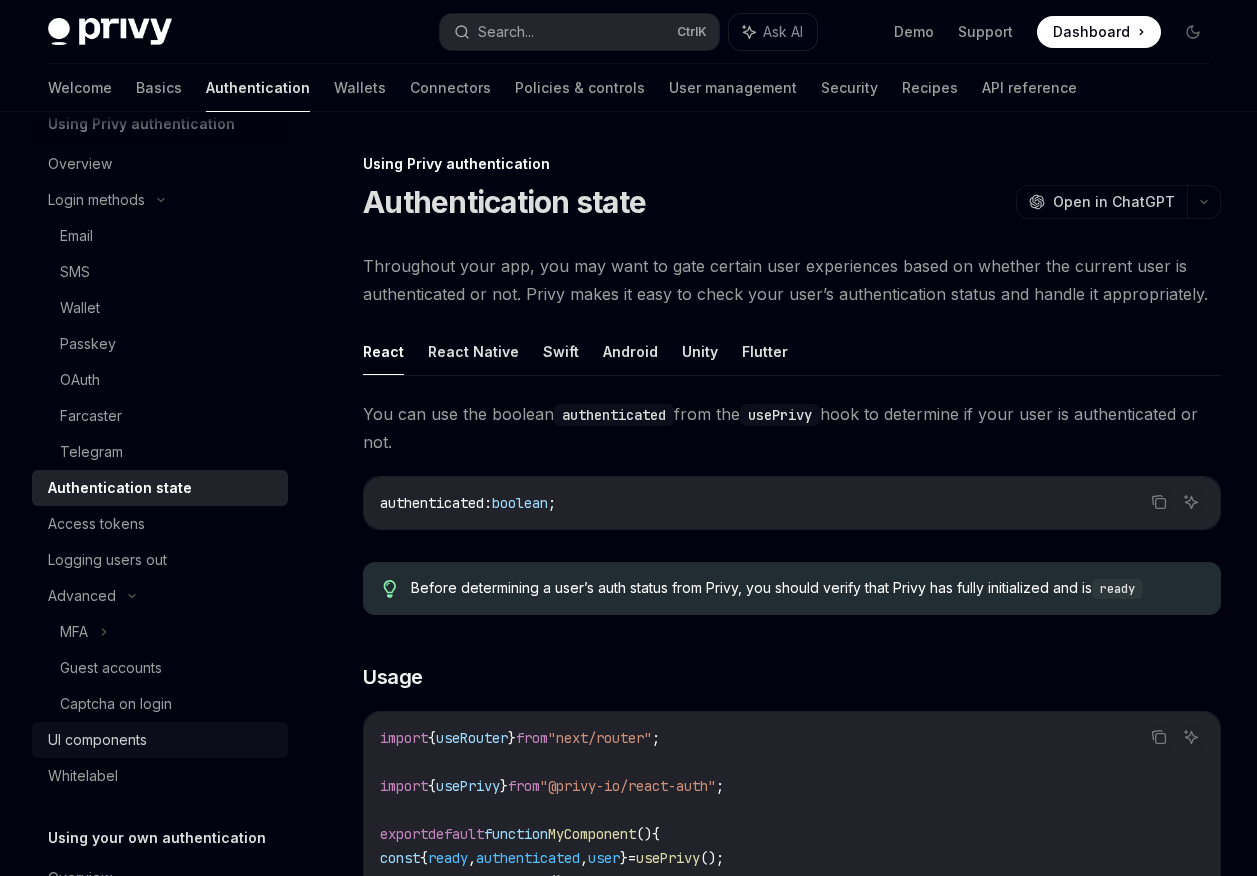 click on "UI components" at bounding box center [97, 740] 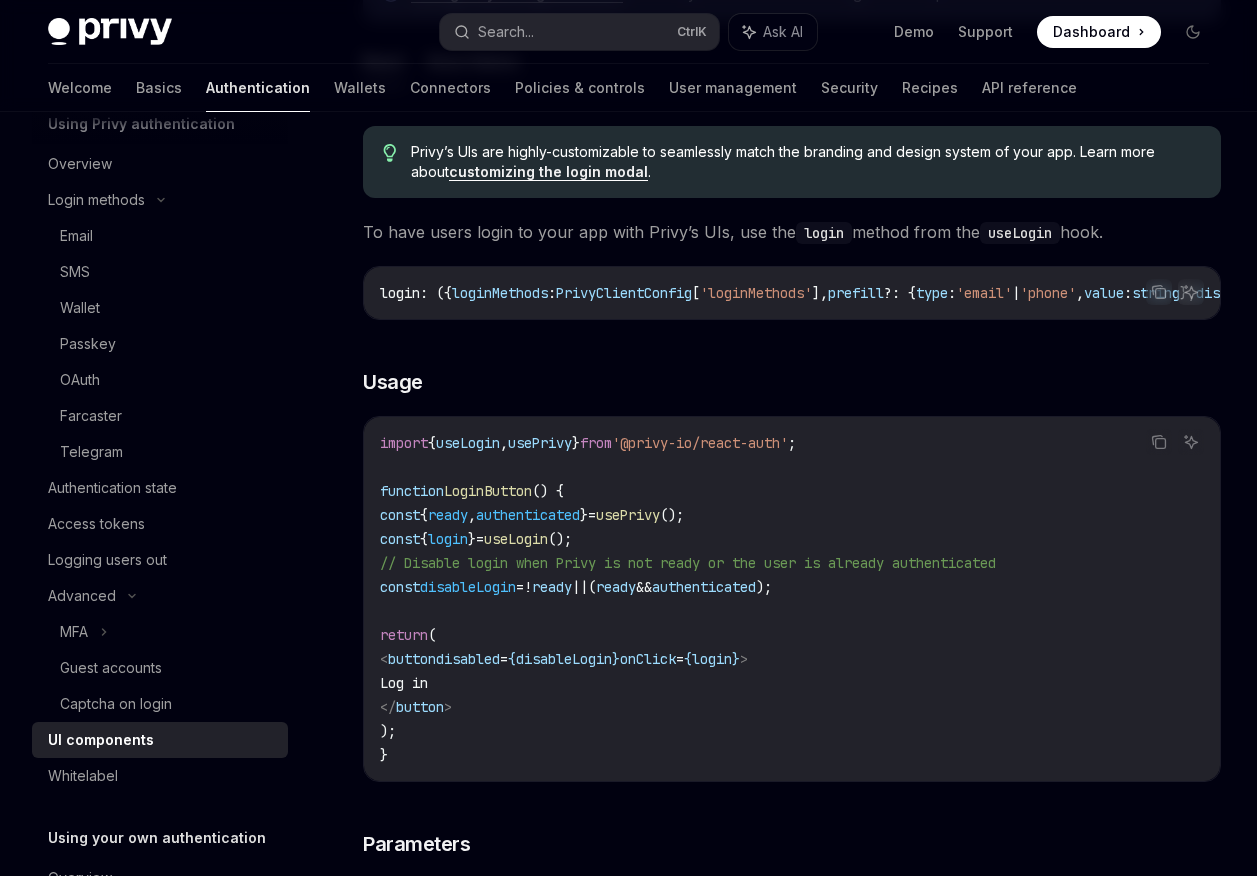 scroll, scrollTop: 541, scrollLeft: 0, axis: vertical 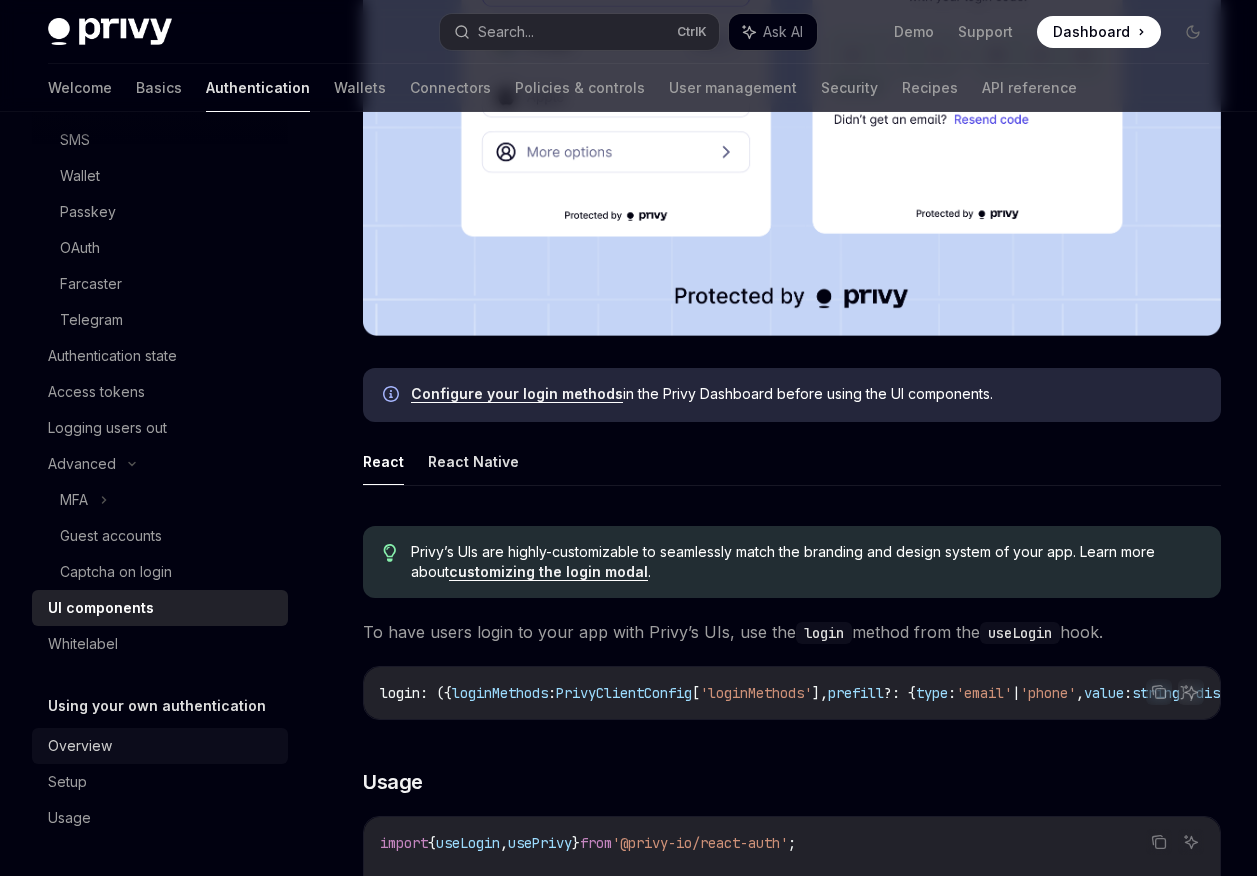 click on "Overview" at bounding box center [80, 746] 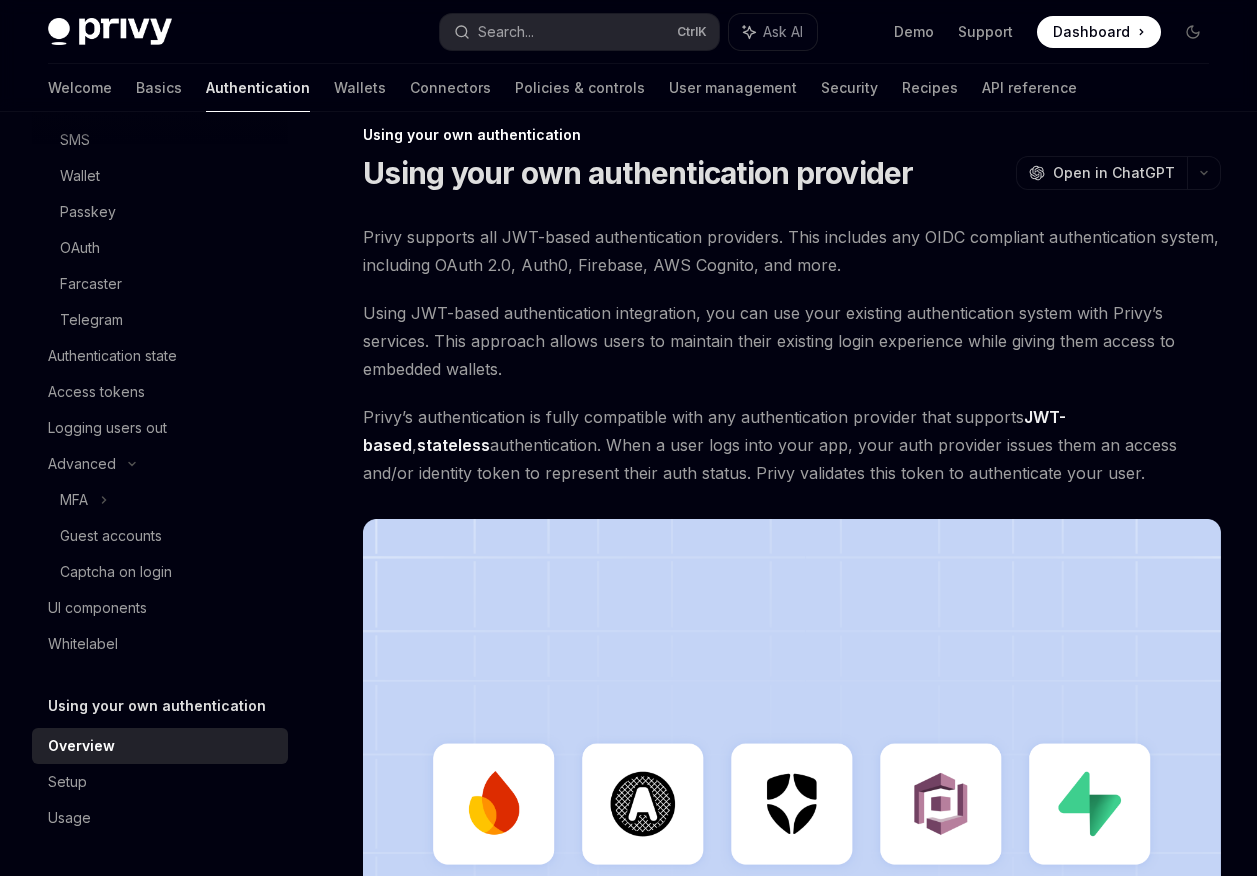scroll, scrollTop: 0, scrollLeft: 0, axis: both 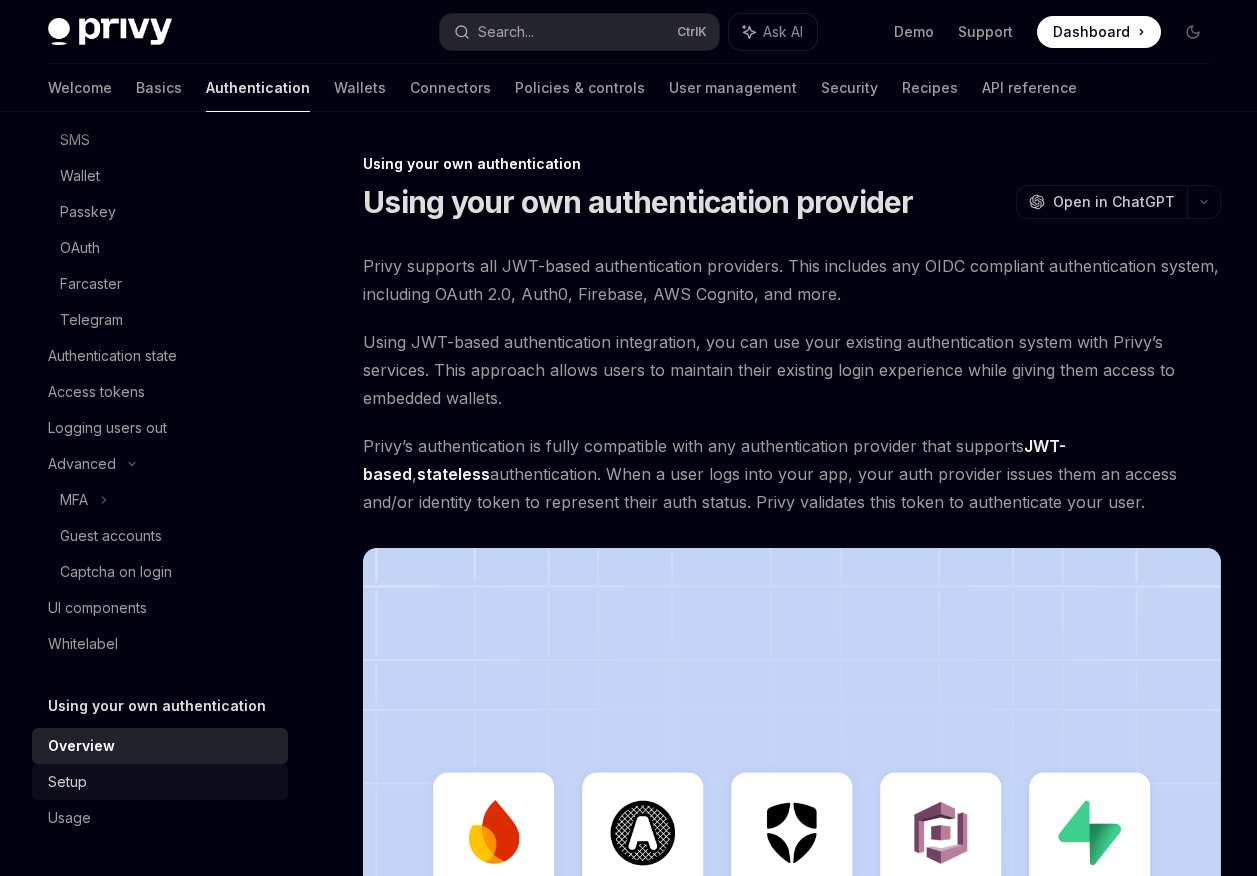 click on "Setup" at bounding box center [162, 782] 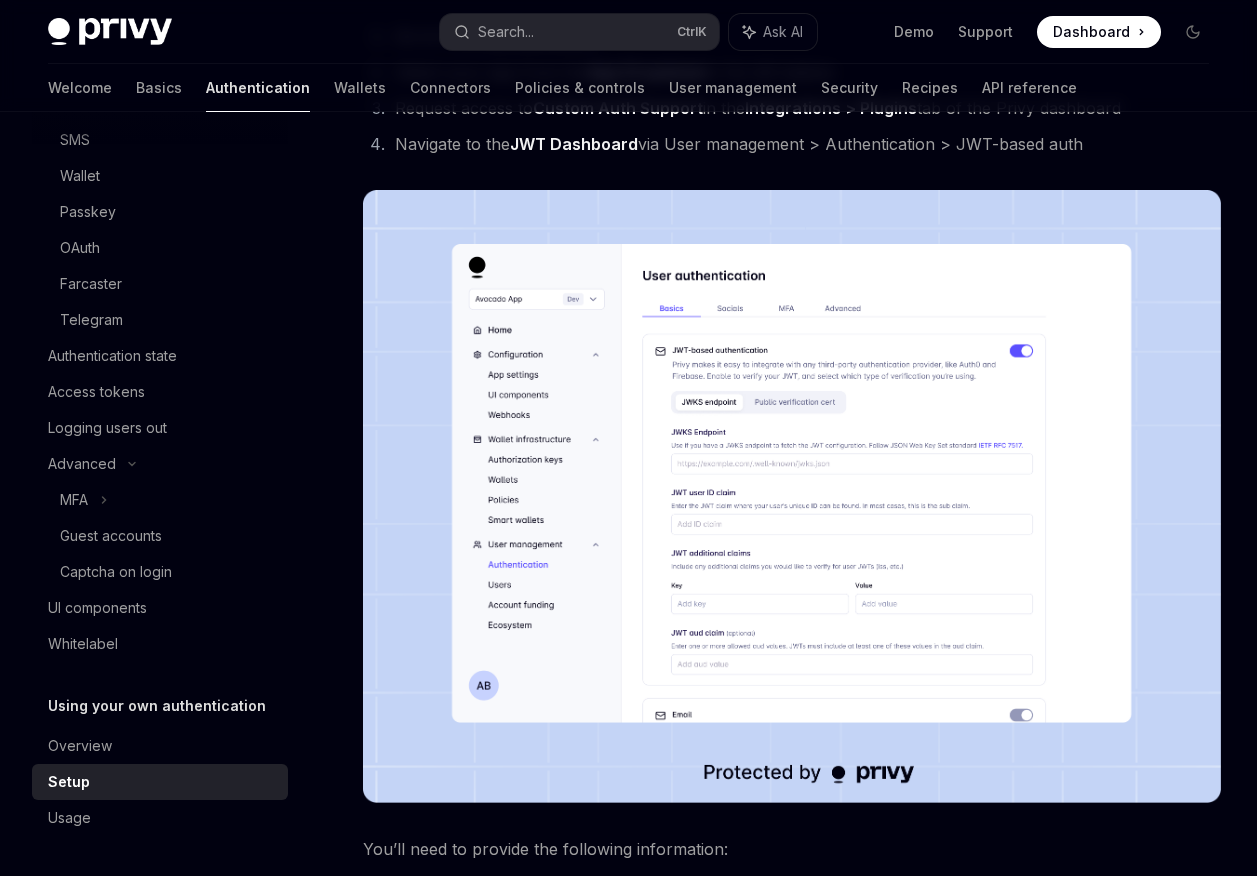 scroll, scrollTop: 300, scrollLeft: 0, axis: vertical 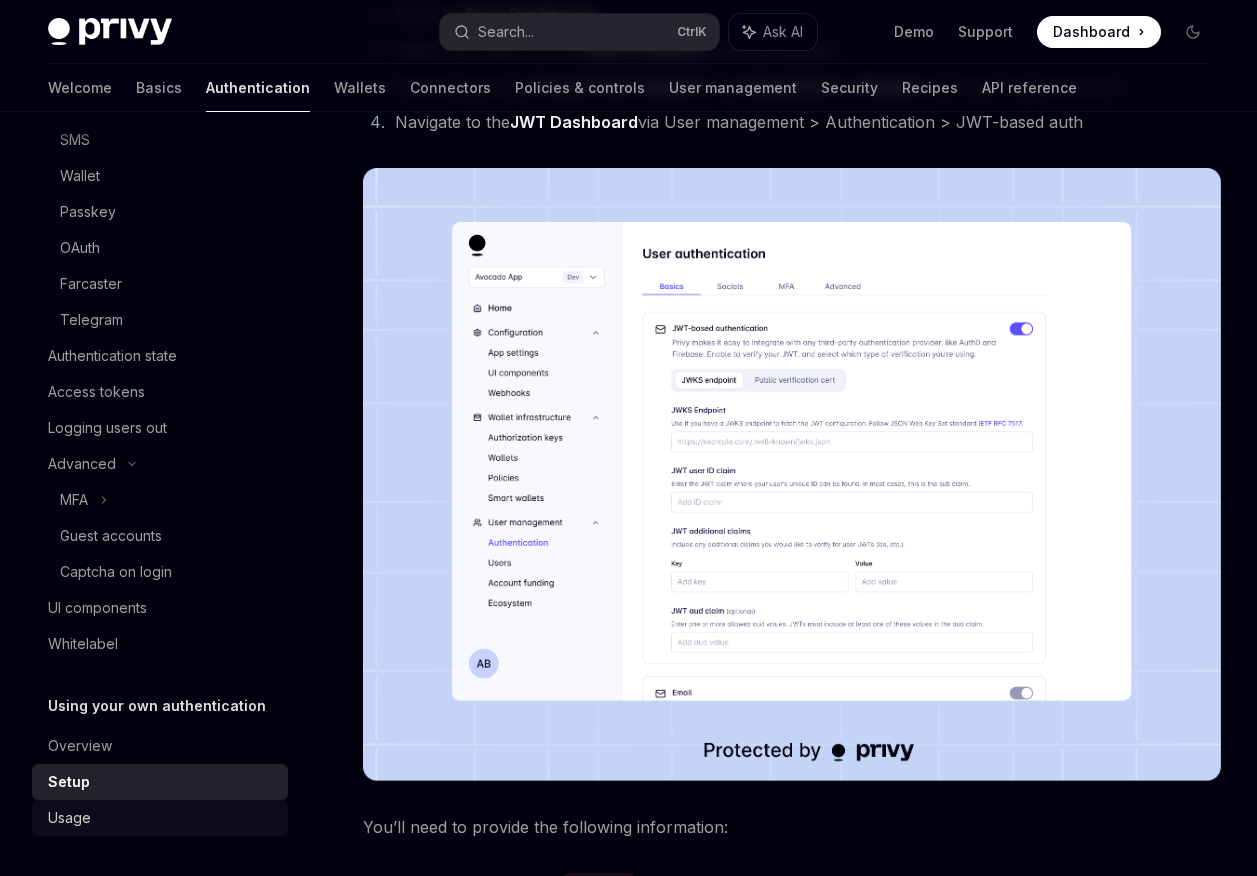 click on "Usage" at bounding box center [69, 818] 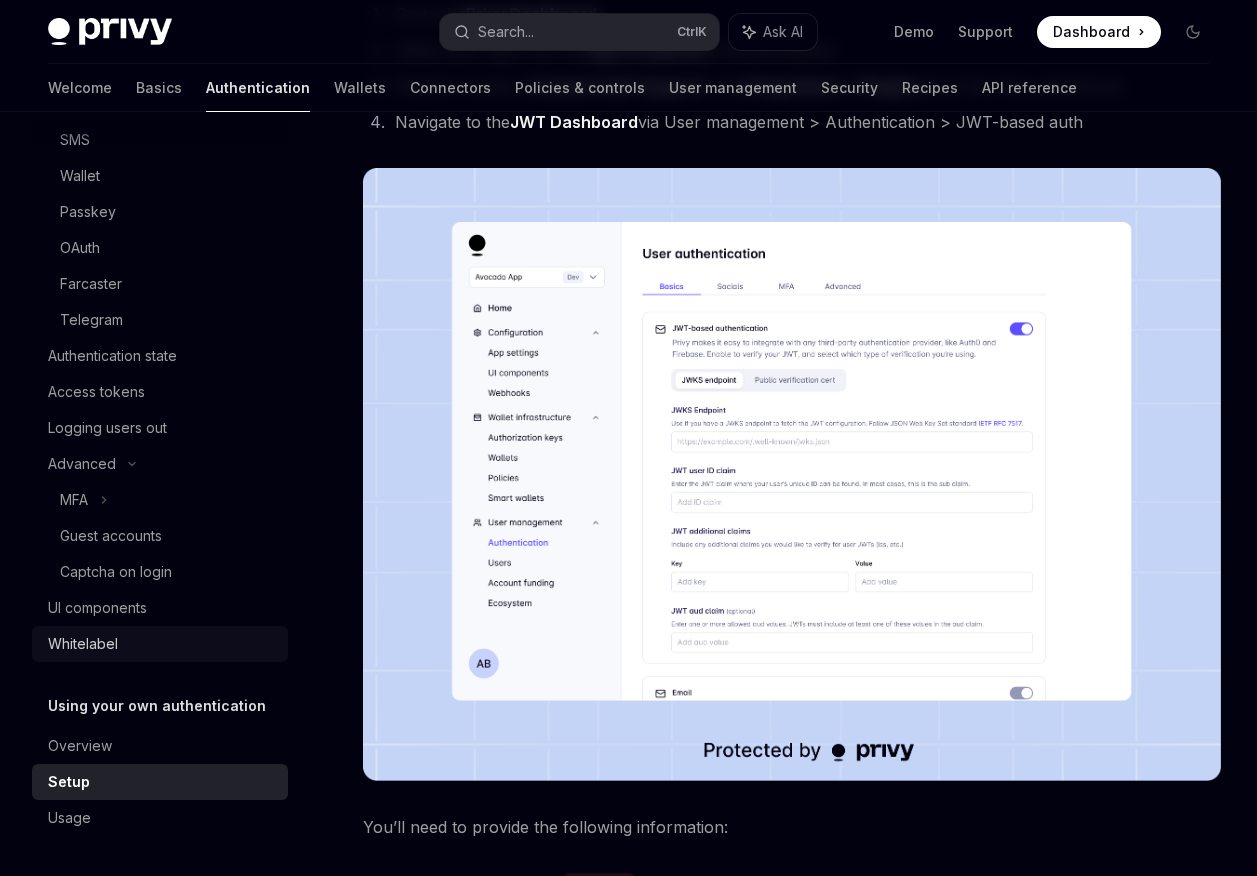 type on "*" 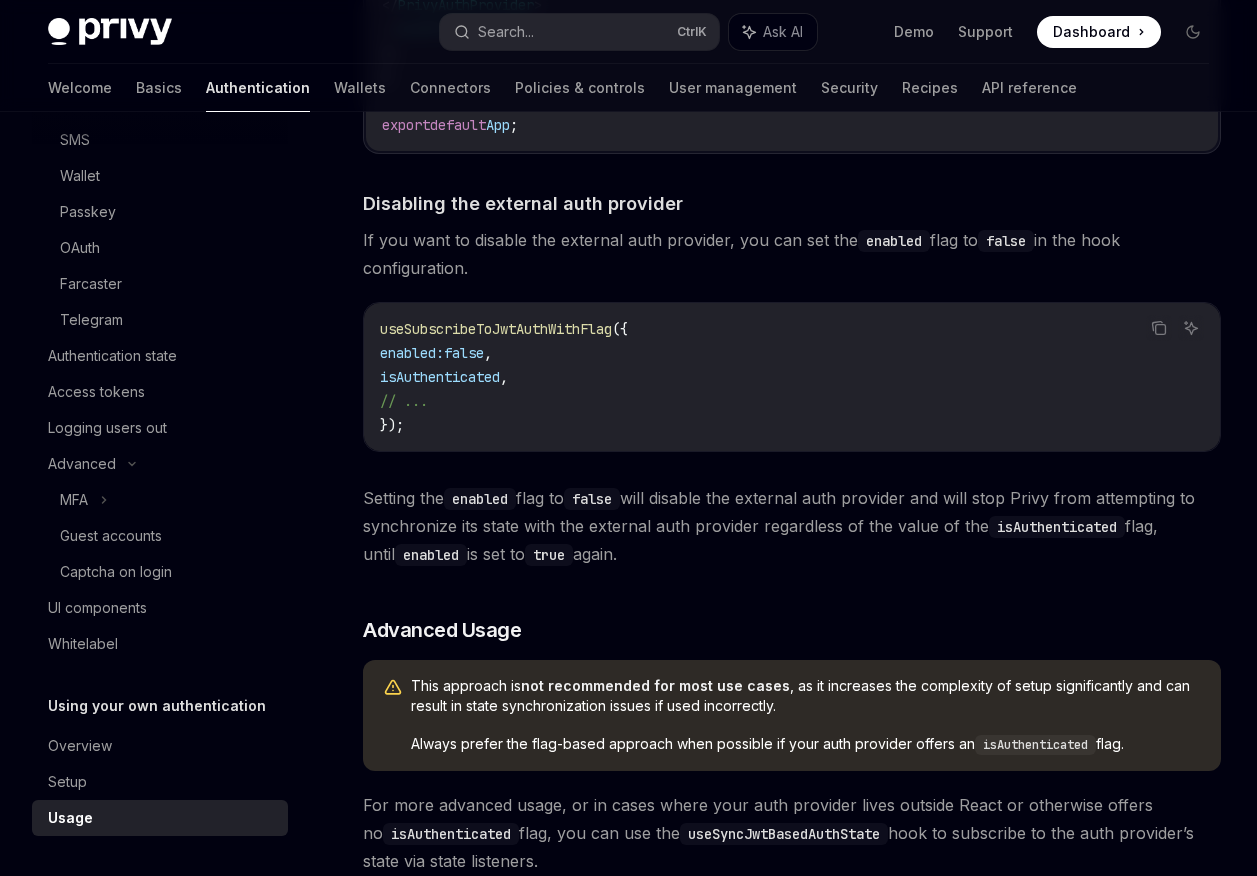 scroll, scrollTop: 2400, scrollLeft: 0, axis: vertical 